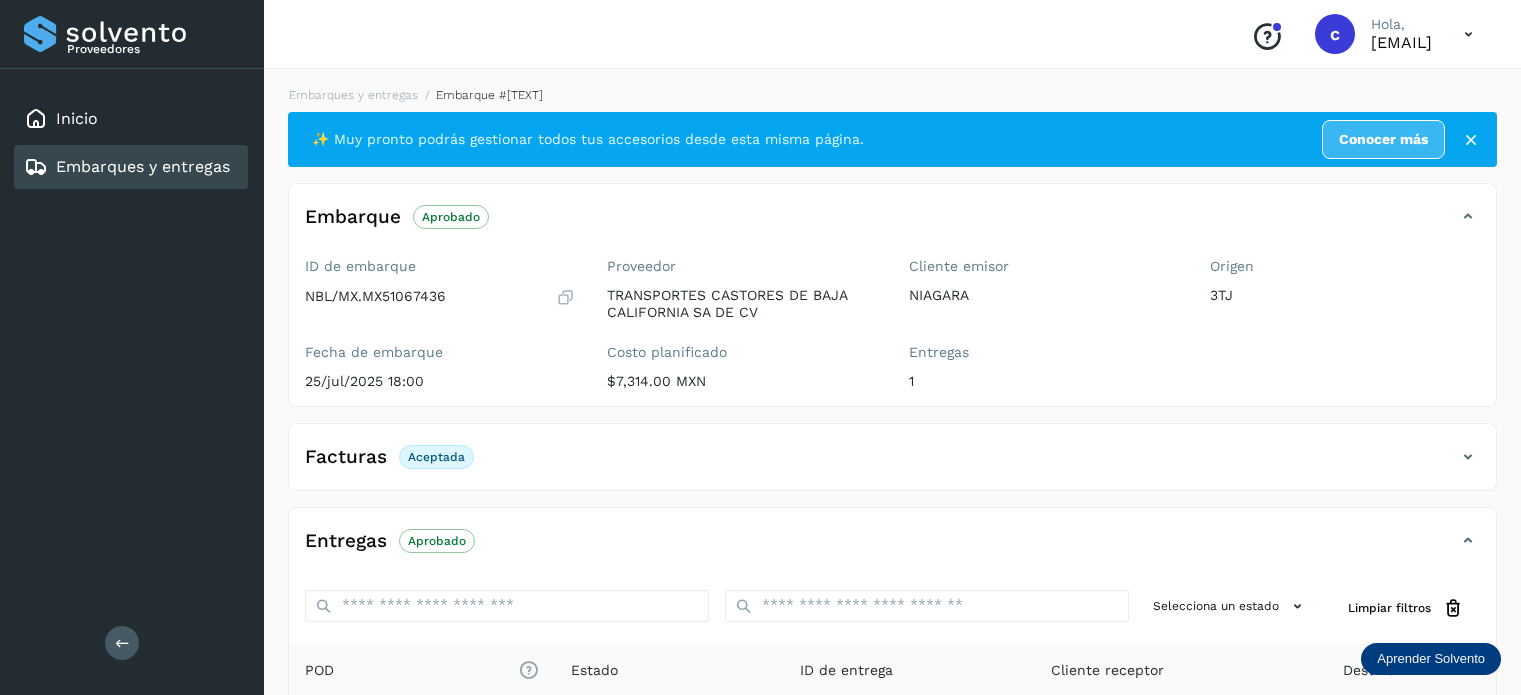 scroll, scrollTop: 264, scrollLeft: 0, axis: vertical 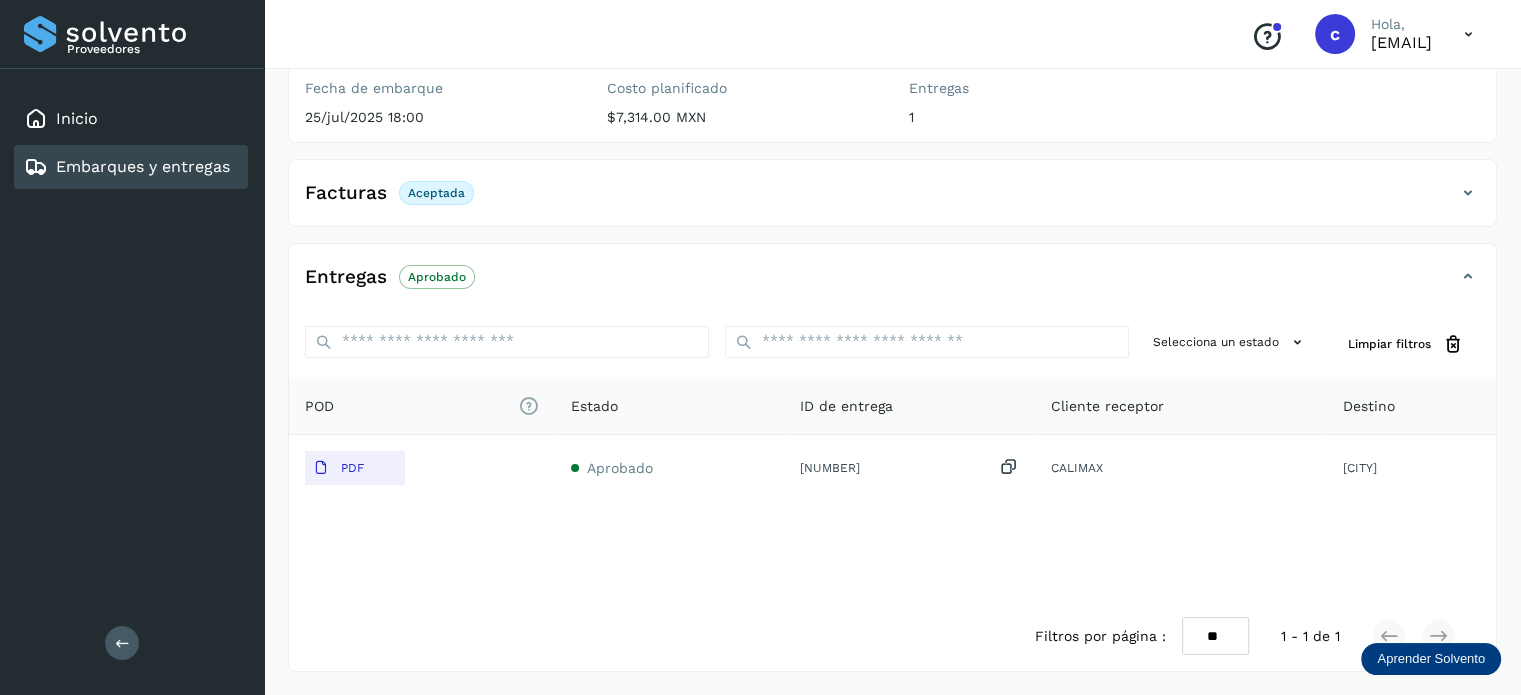 click on "Embarques y entregas" at bounding box center [143, 166] 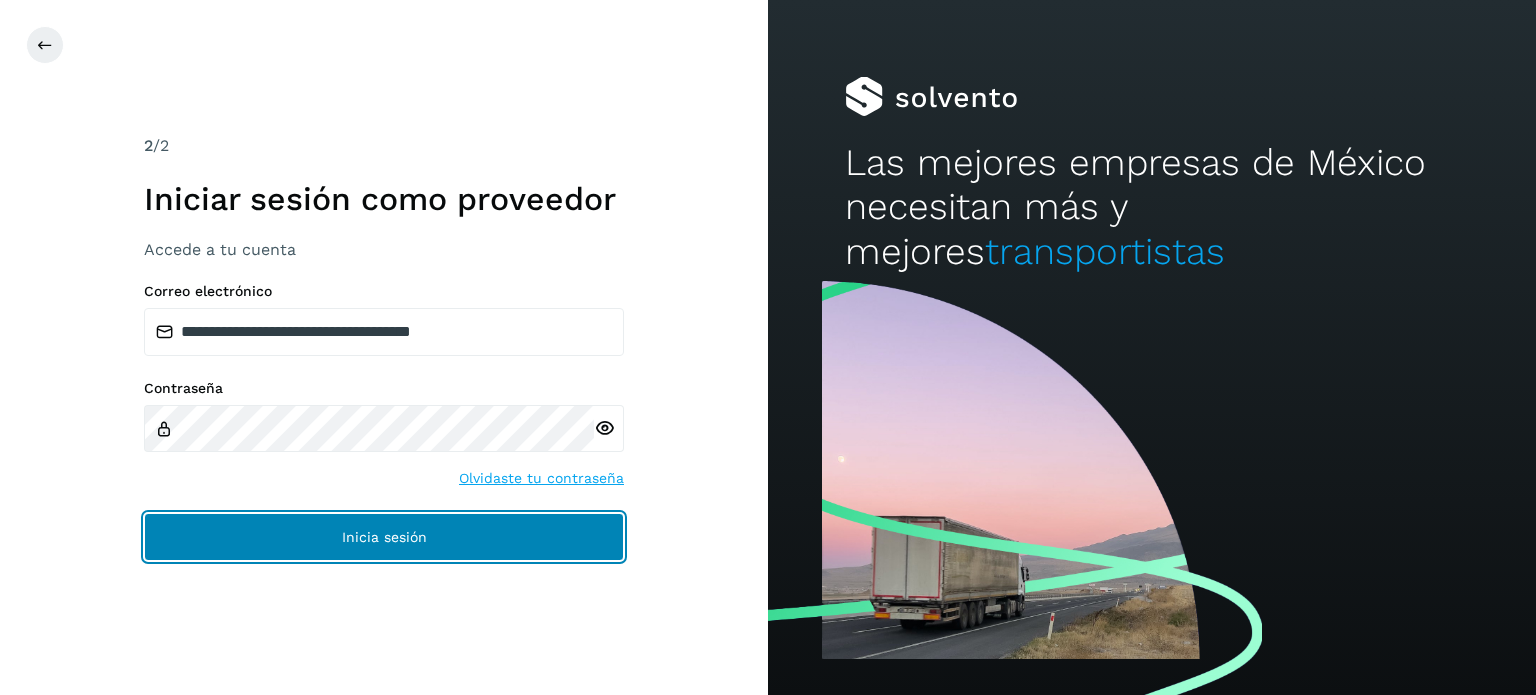 click on "Inicia sesión" at bounding box center [384, 537] 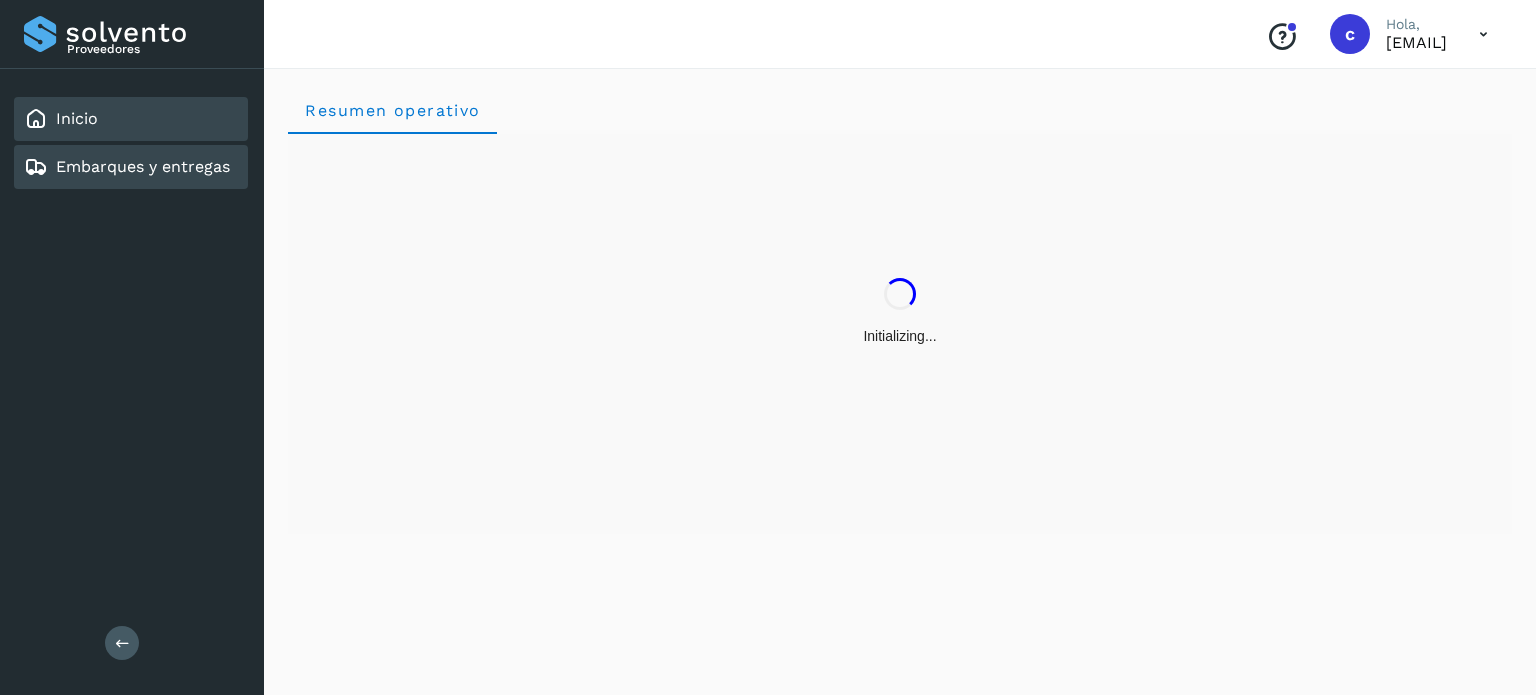 click on "Embarques y entregas" at bounding box center (143, 166) 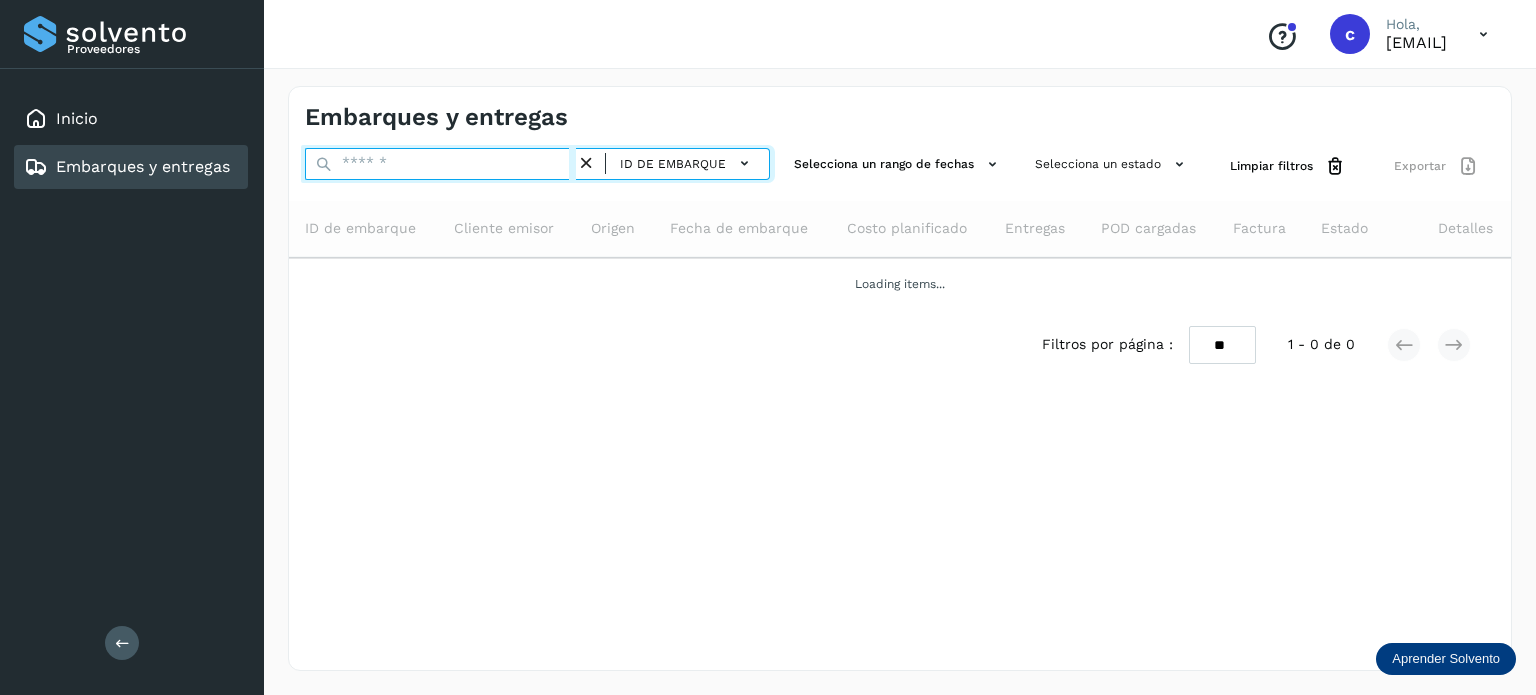 drag, startPoint x: 414, startPoint y: 154, endPoint x: 325, endPoint y: 155, distance: 89.005615 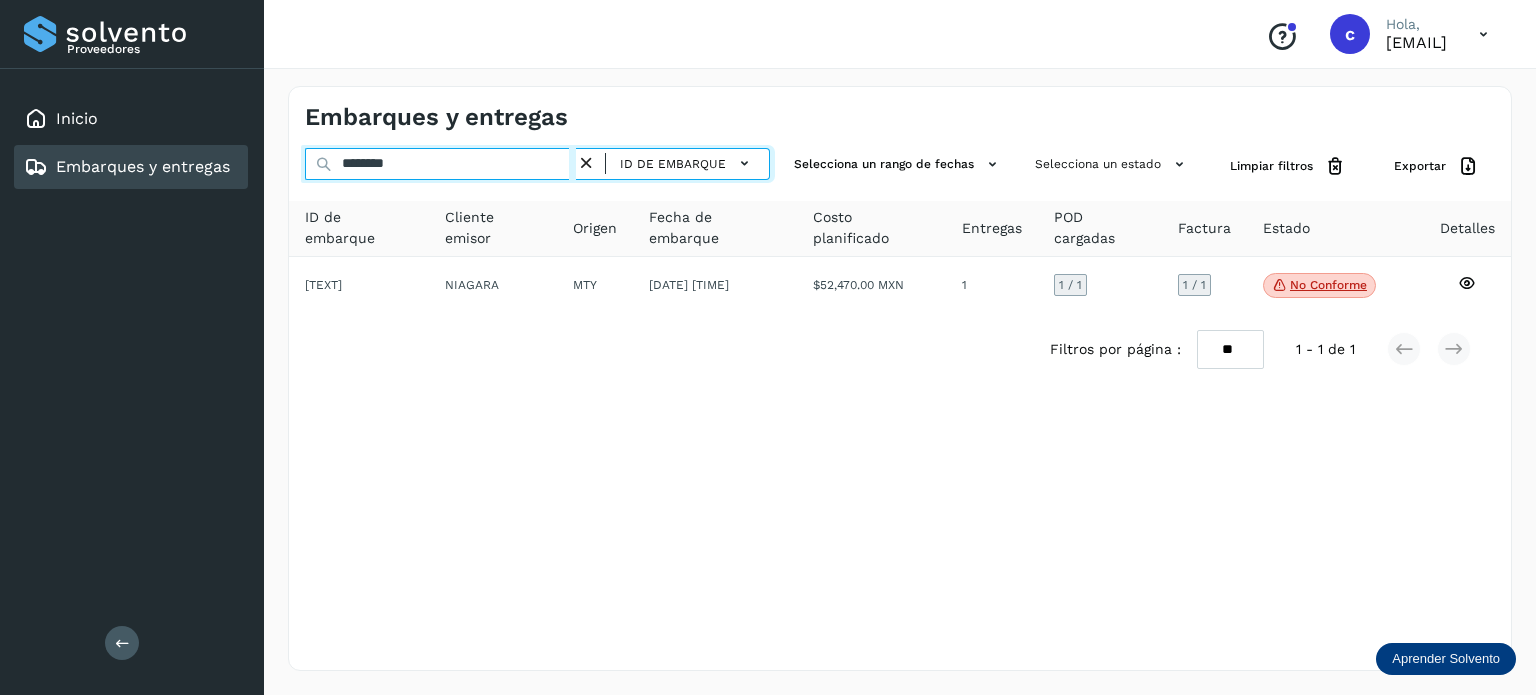 drag, startPoint x: 449, startPoint y: 162, endPoint x: 321, endPoint y: 146, distance: 128.99612 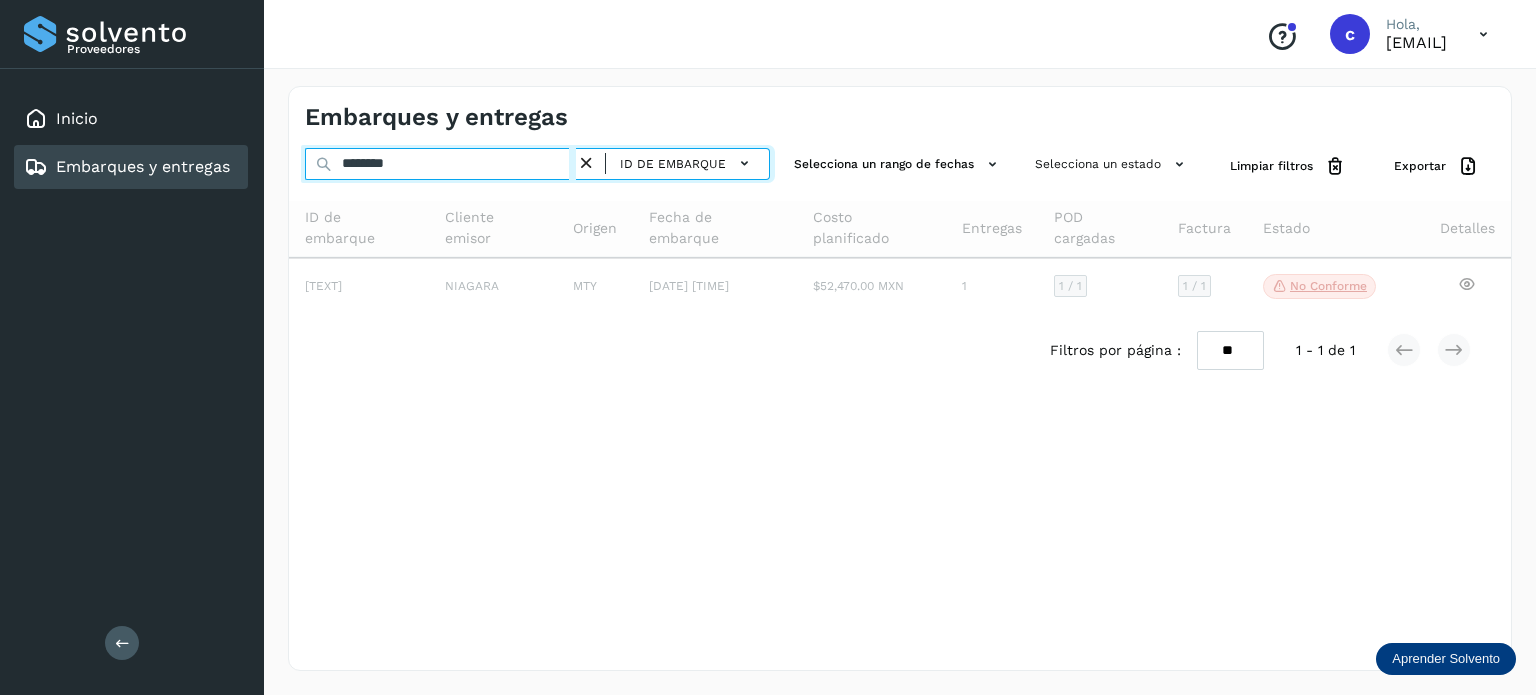 type on "********" 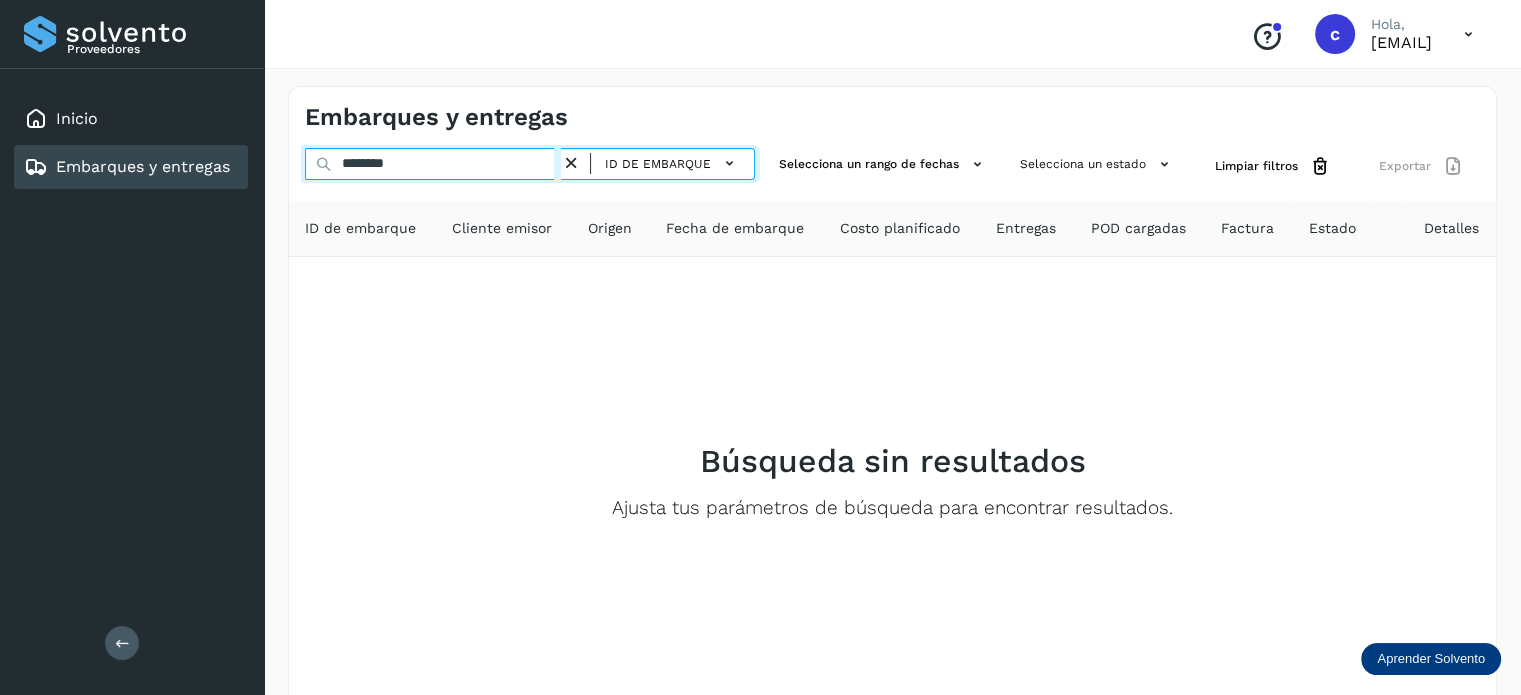 click on "********" at bounding box center (433, 164) 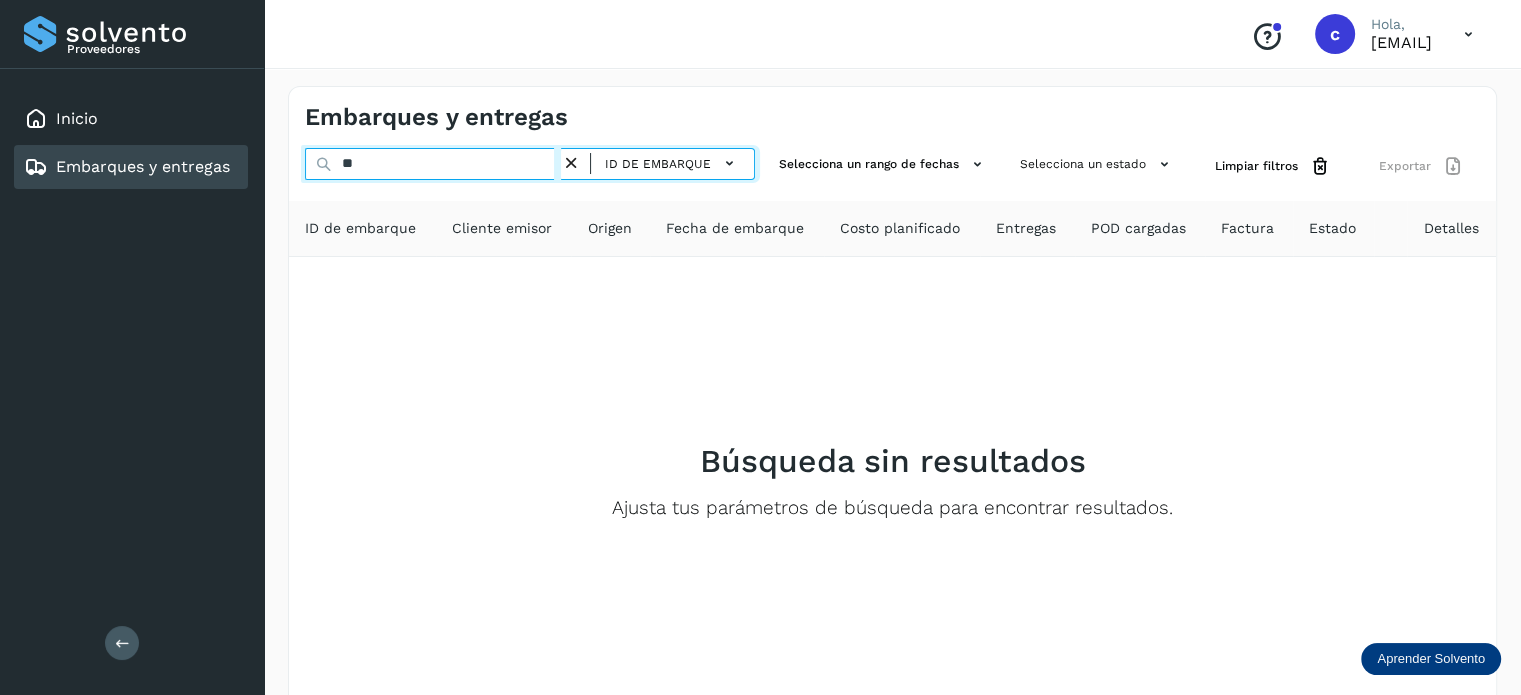 type on "*" 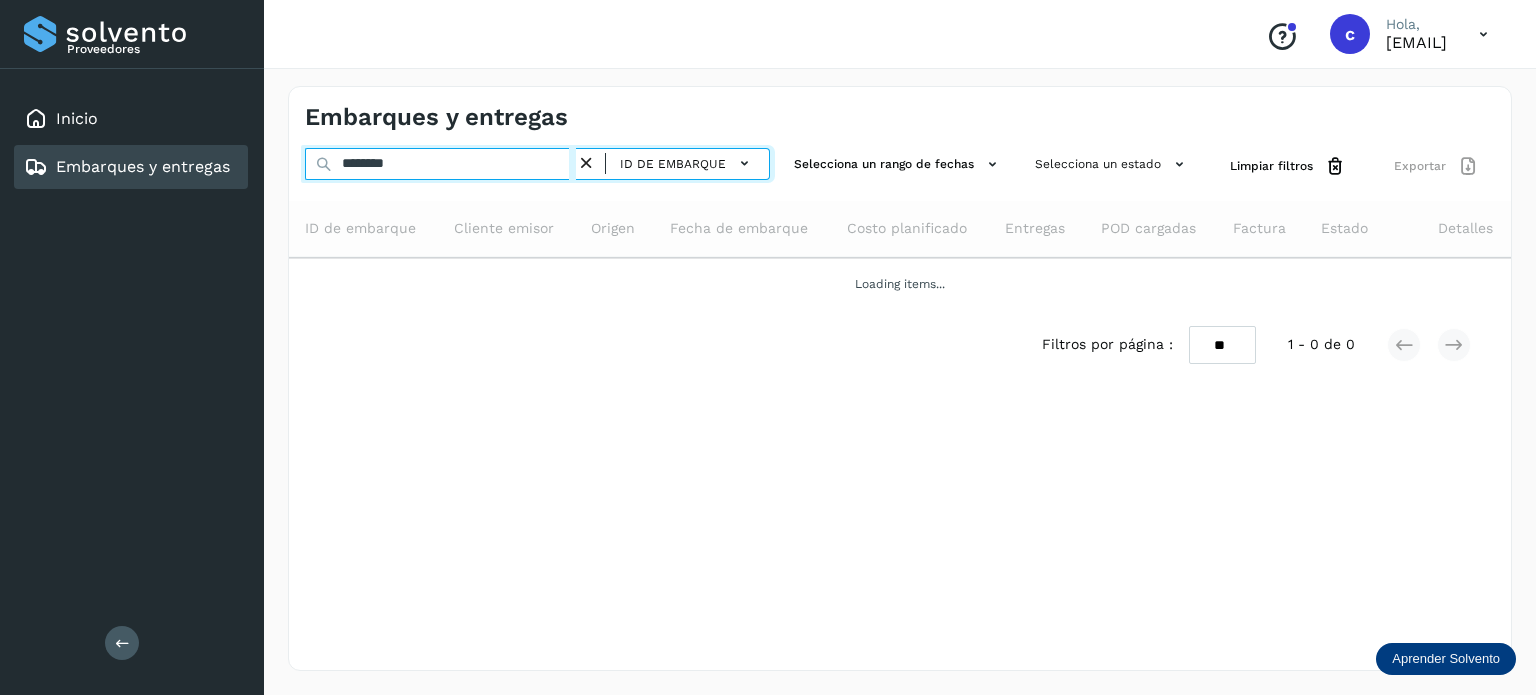 type on "********" 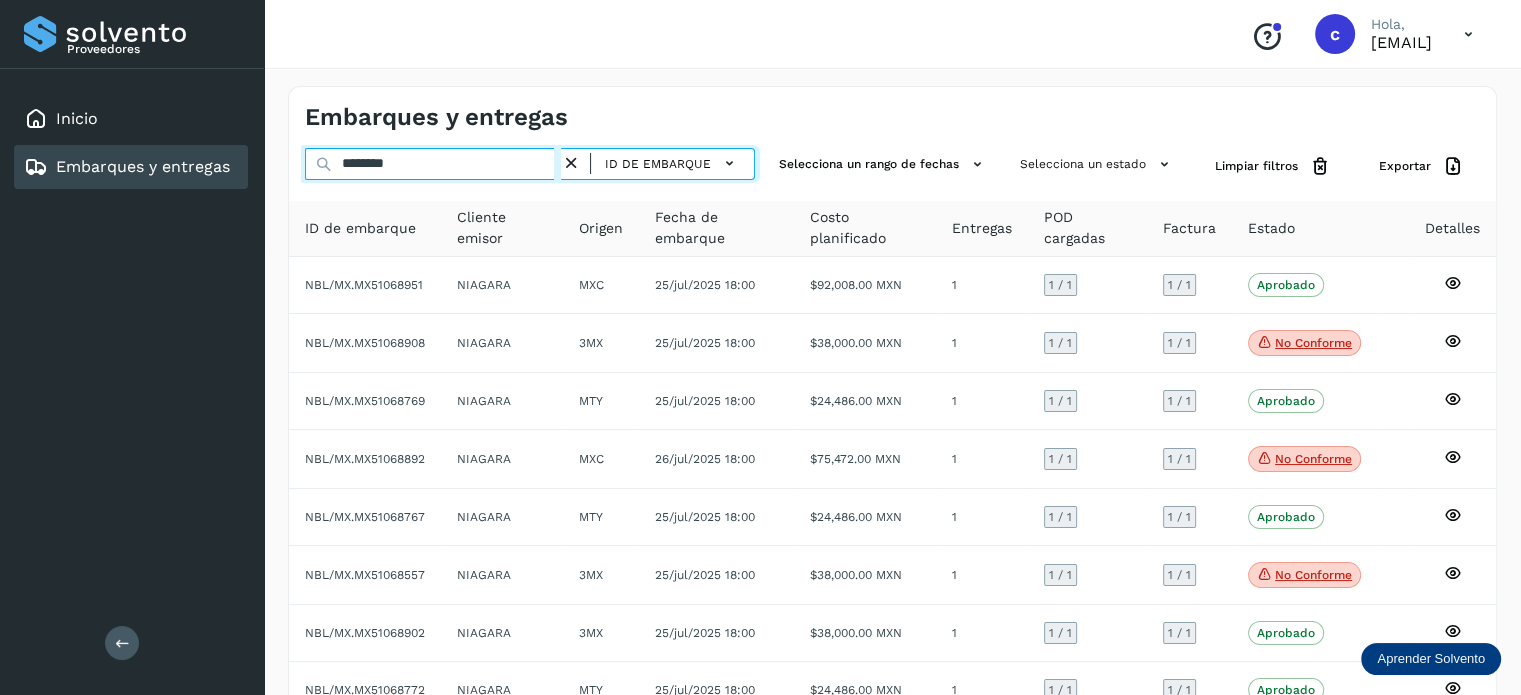 drag, startPoint x: 244, startPoint y: 164, endPoint x: 207, endPoint y: 175, distance: 38.600517 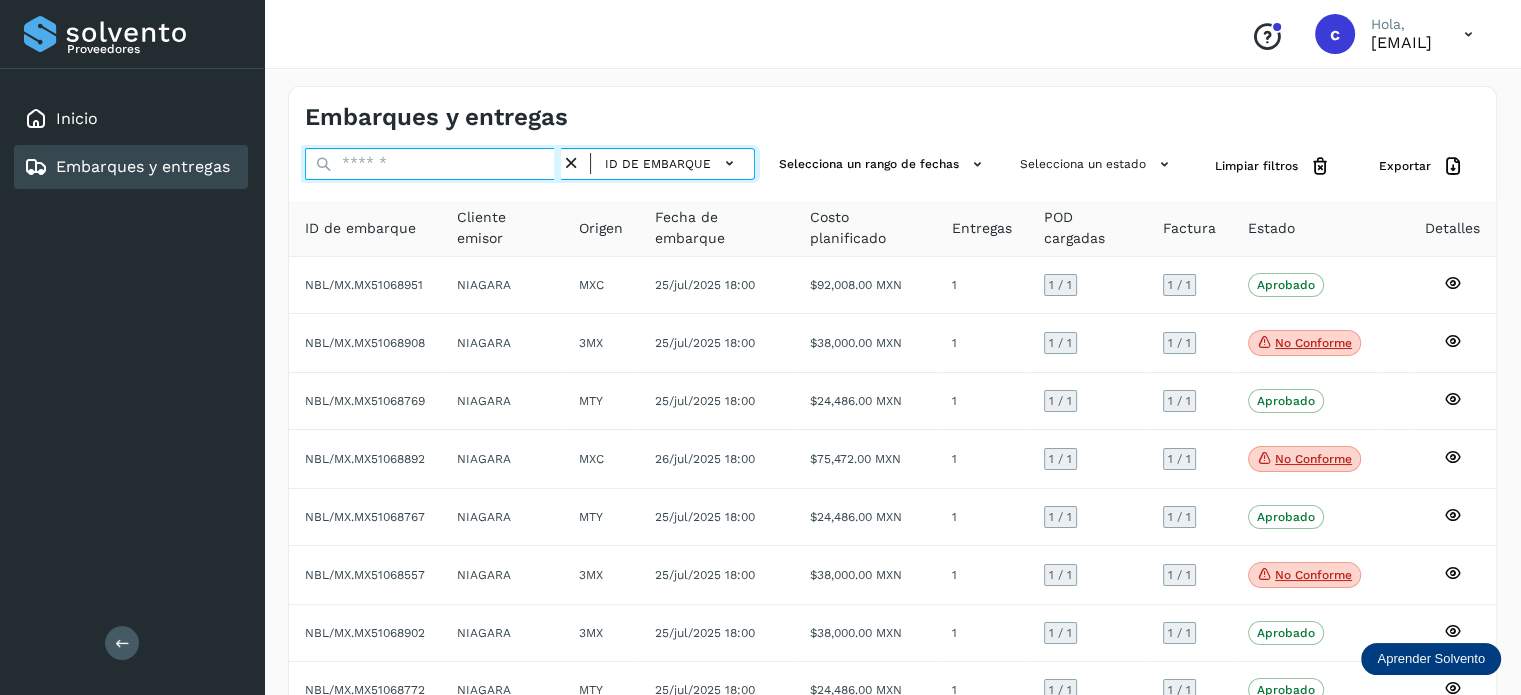 paste on "********" 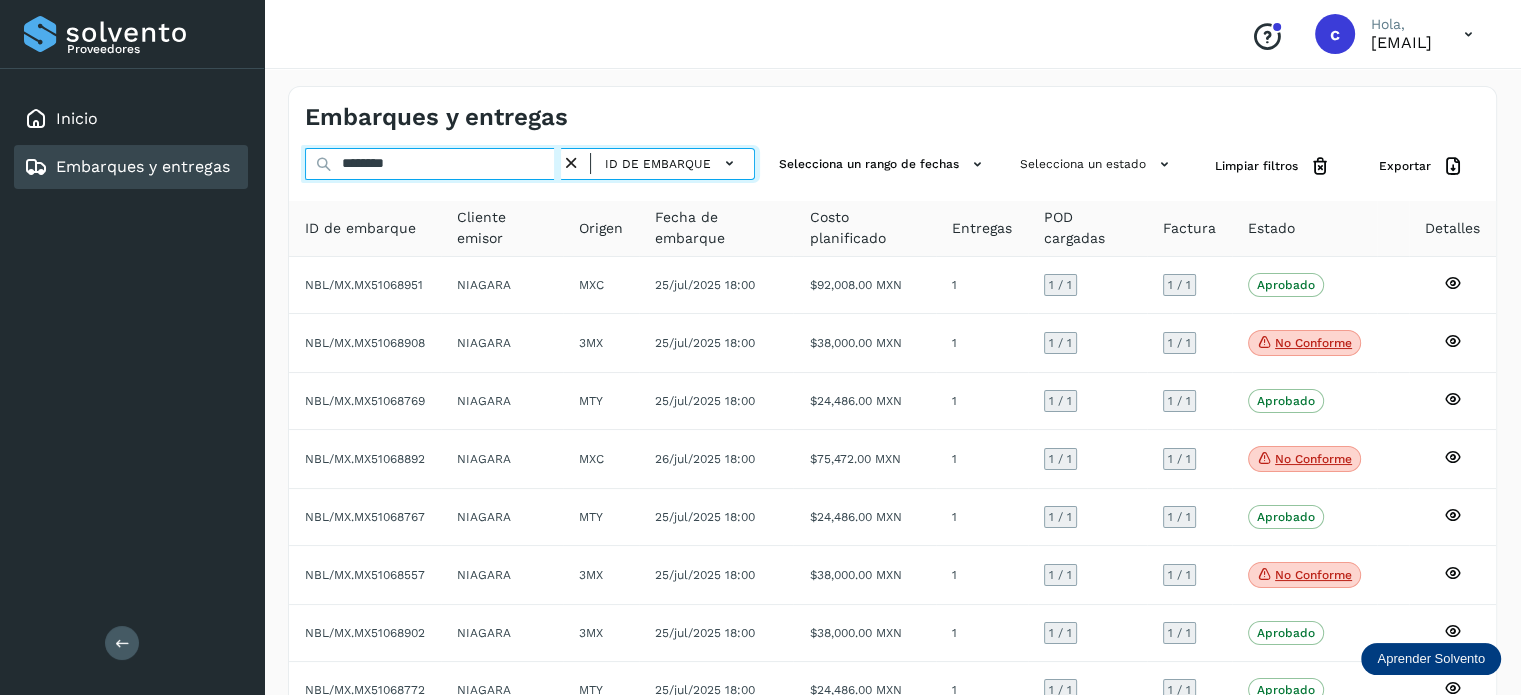 type on "********" 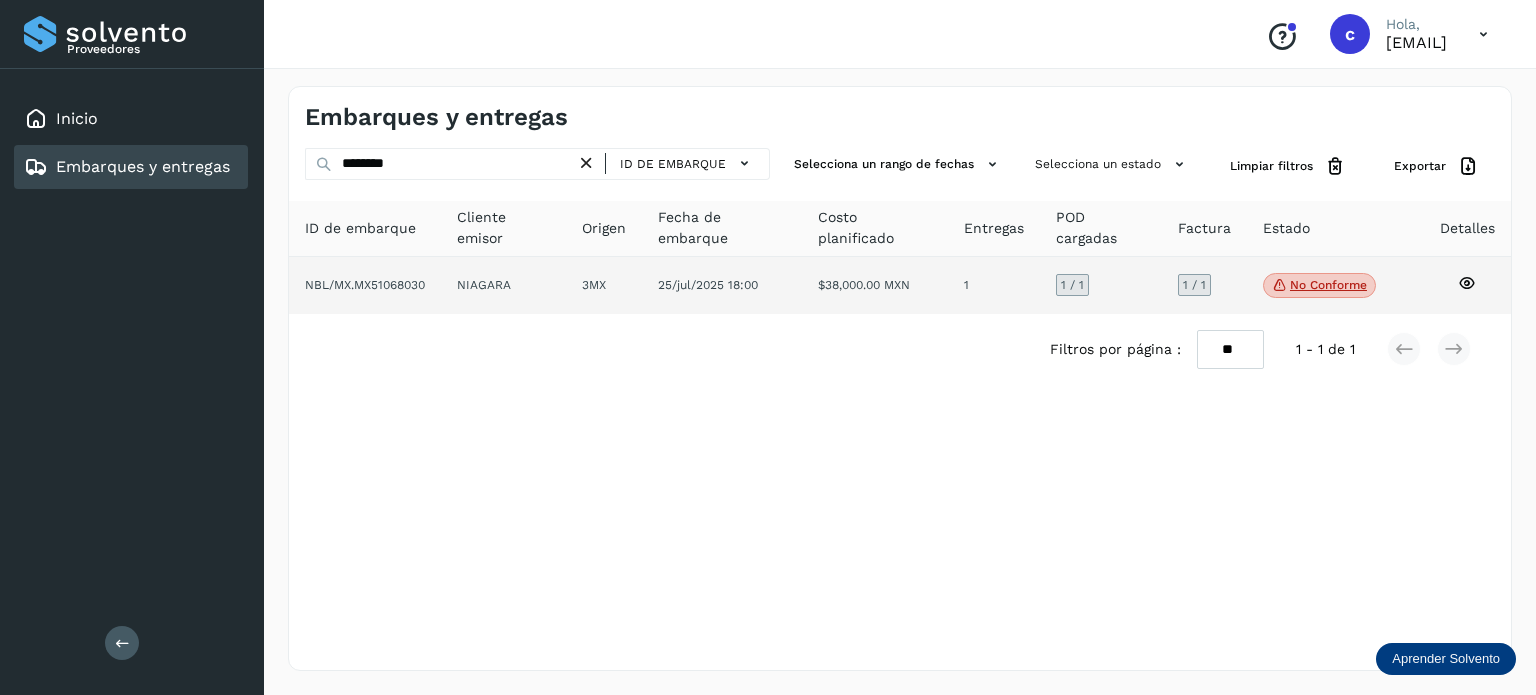 click on "No conforme
Verifica el estado de la factura o entregas asociadas a este embarque" 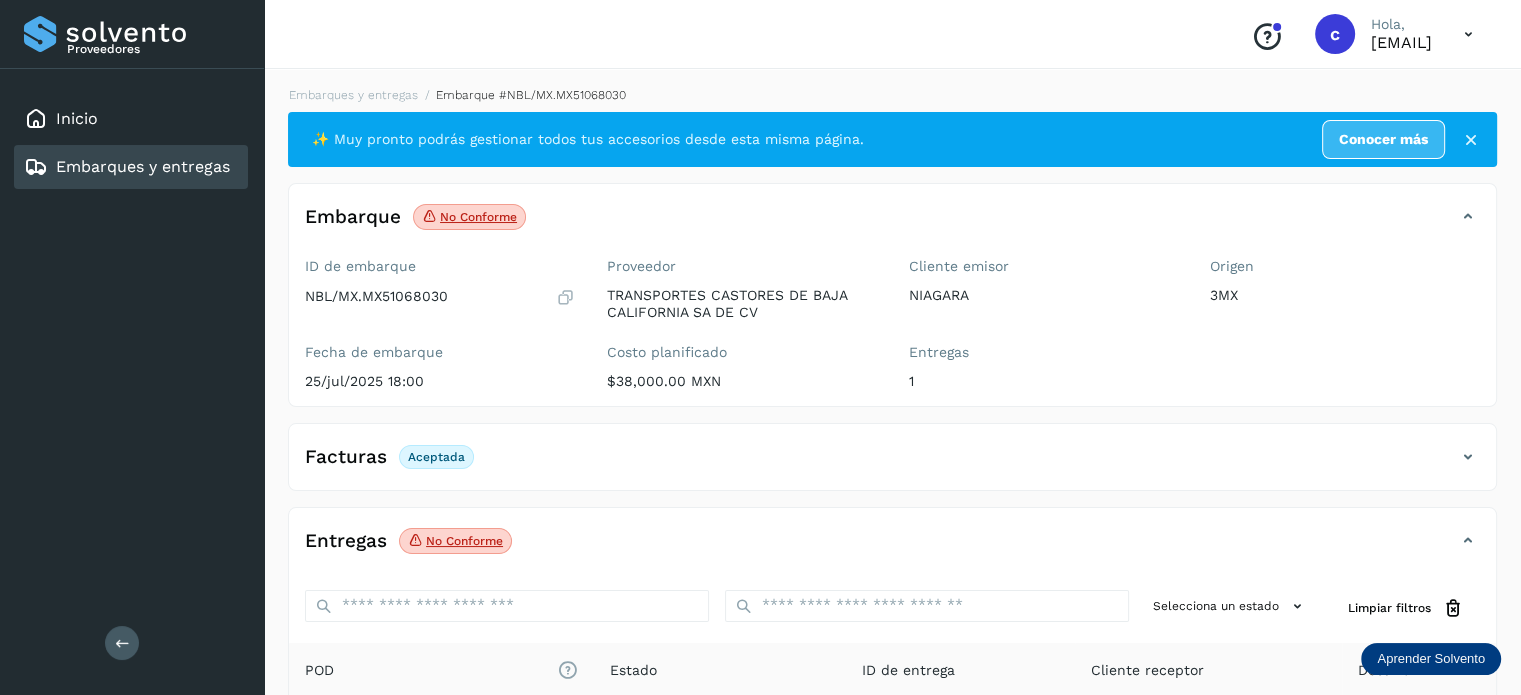 scroll, scrollTop: 264, scrollLeft: 0, axis: vertical 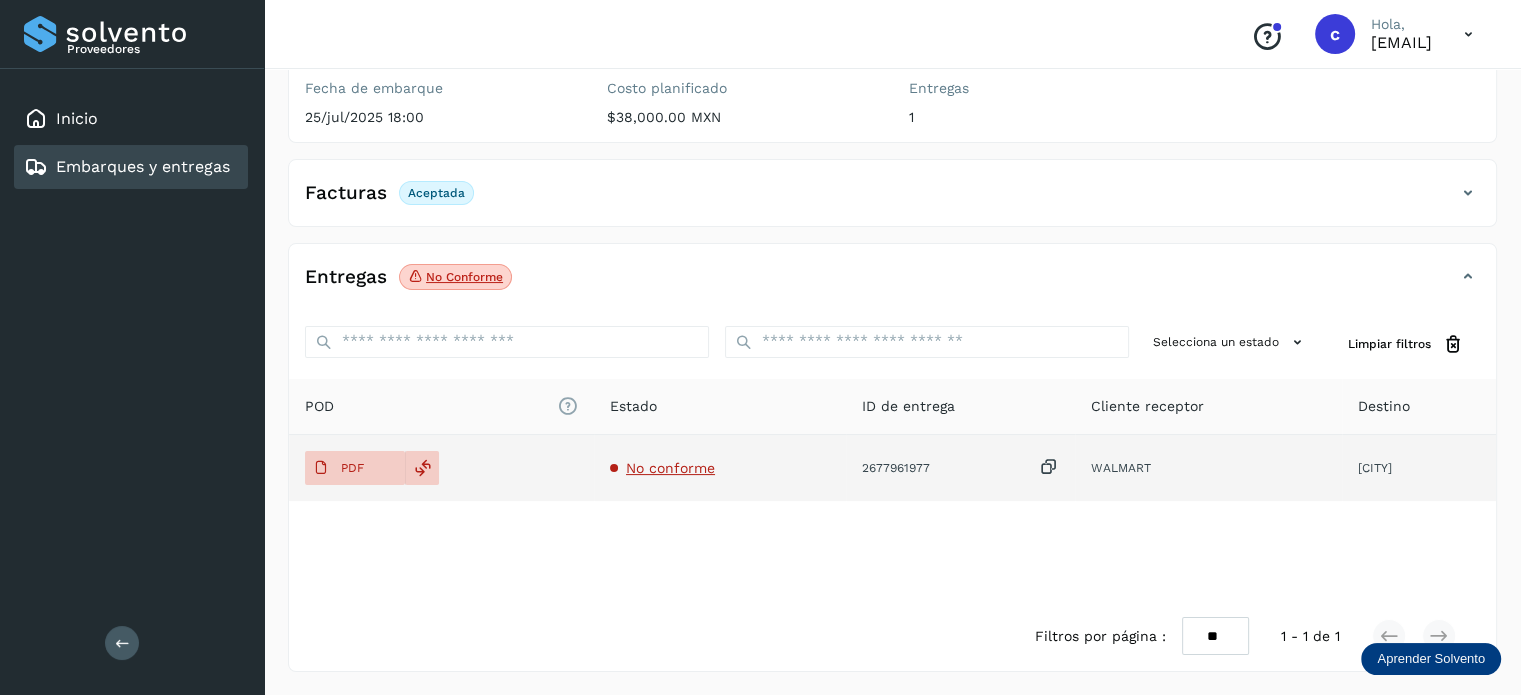click on "No conforme" at bounding box center (670, 468) 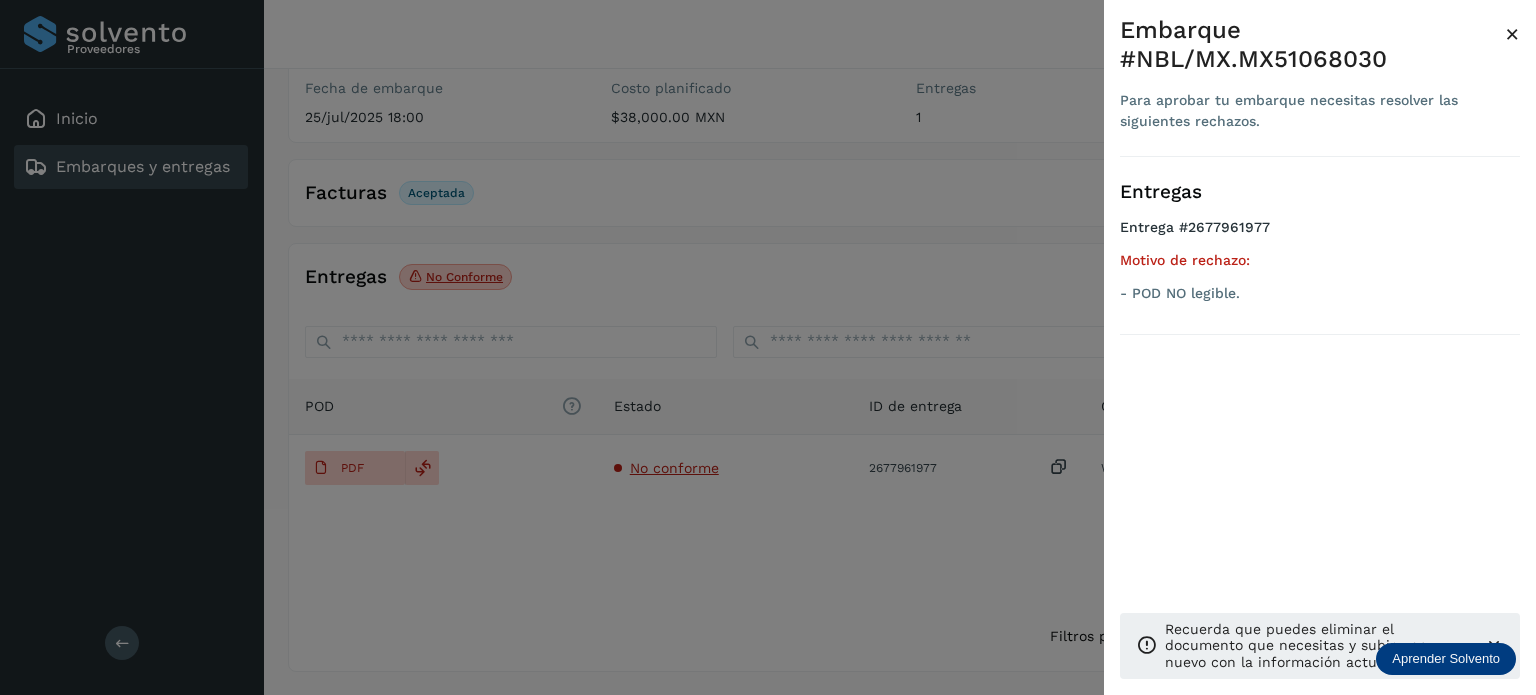 drag, startPoint x: 900, startPoint y: 600, endPoint x: 896, endPoint y: 621, distance: 21.377558 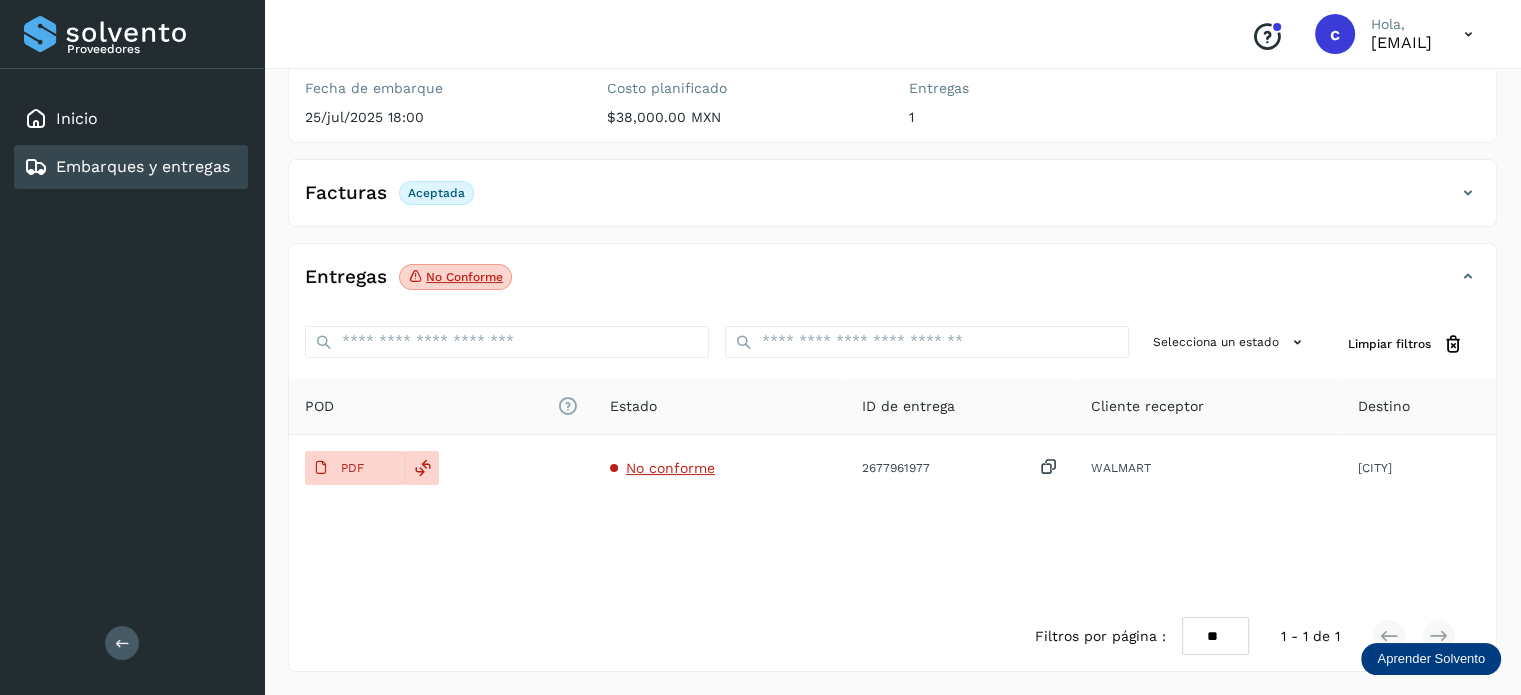 click on "Embarques y entregas" 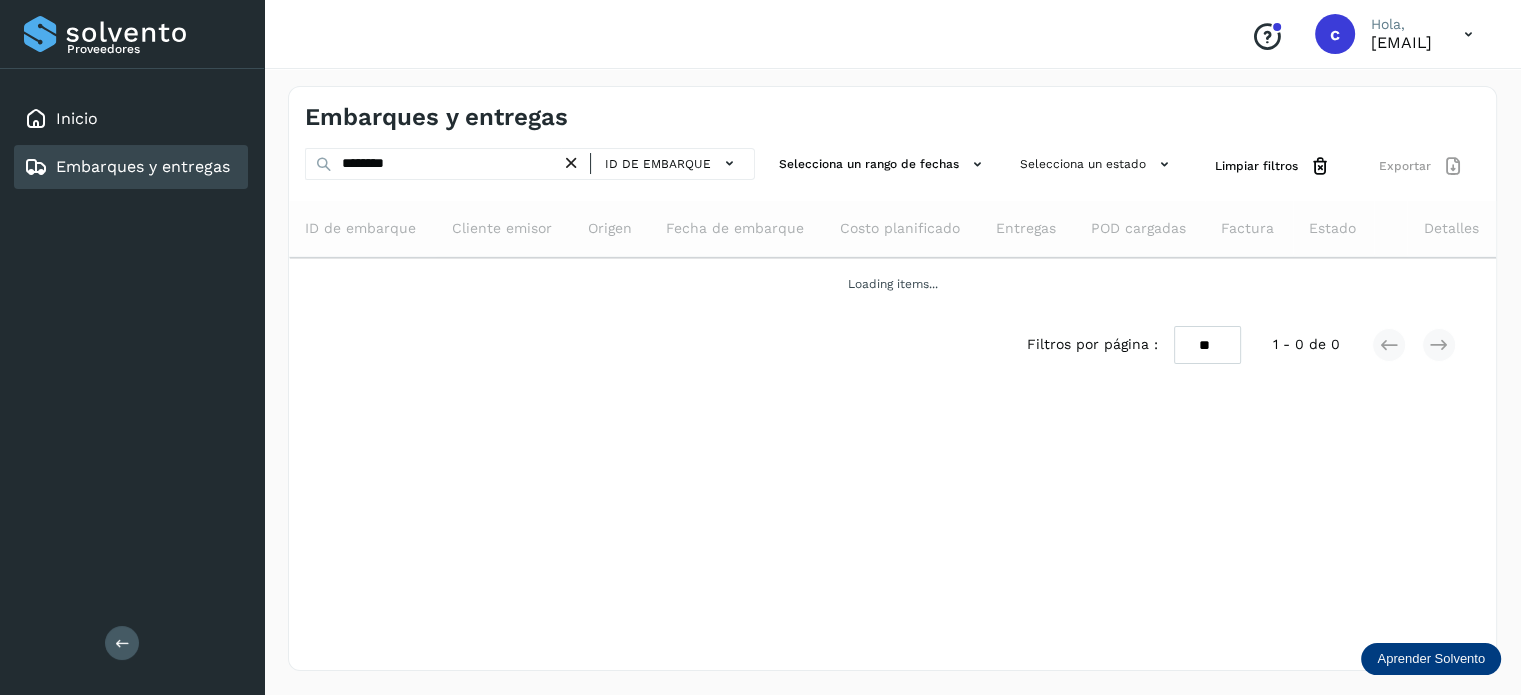 scroll, scrollTop: 0, scrollLeft: 0, axis: both 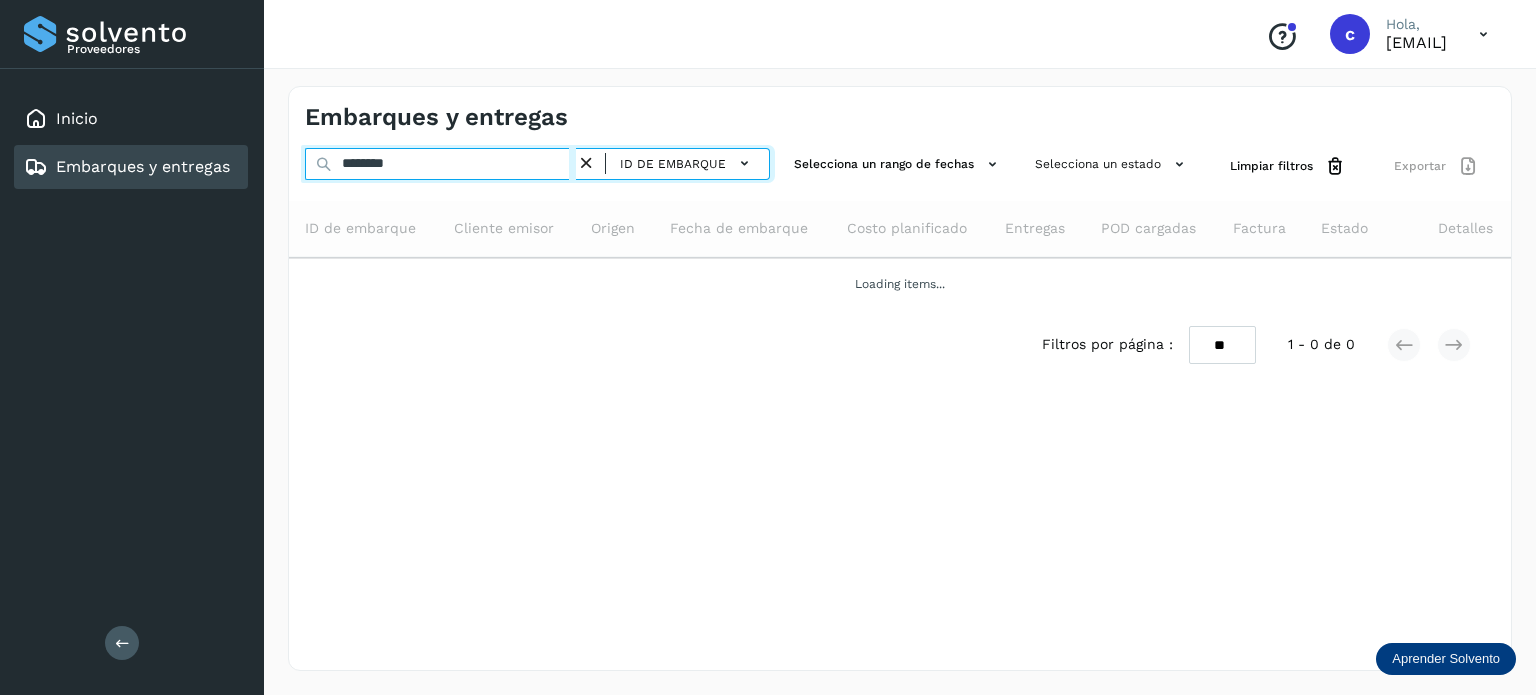 drag, startPoint x: 410, startPoint y: 163, endPoint x: 144, endPoint y: 159, distance: 266.03006 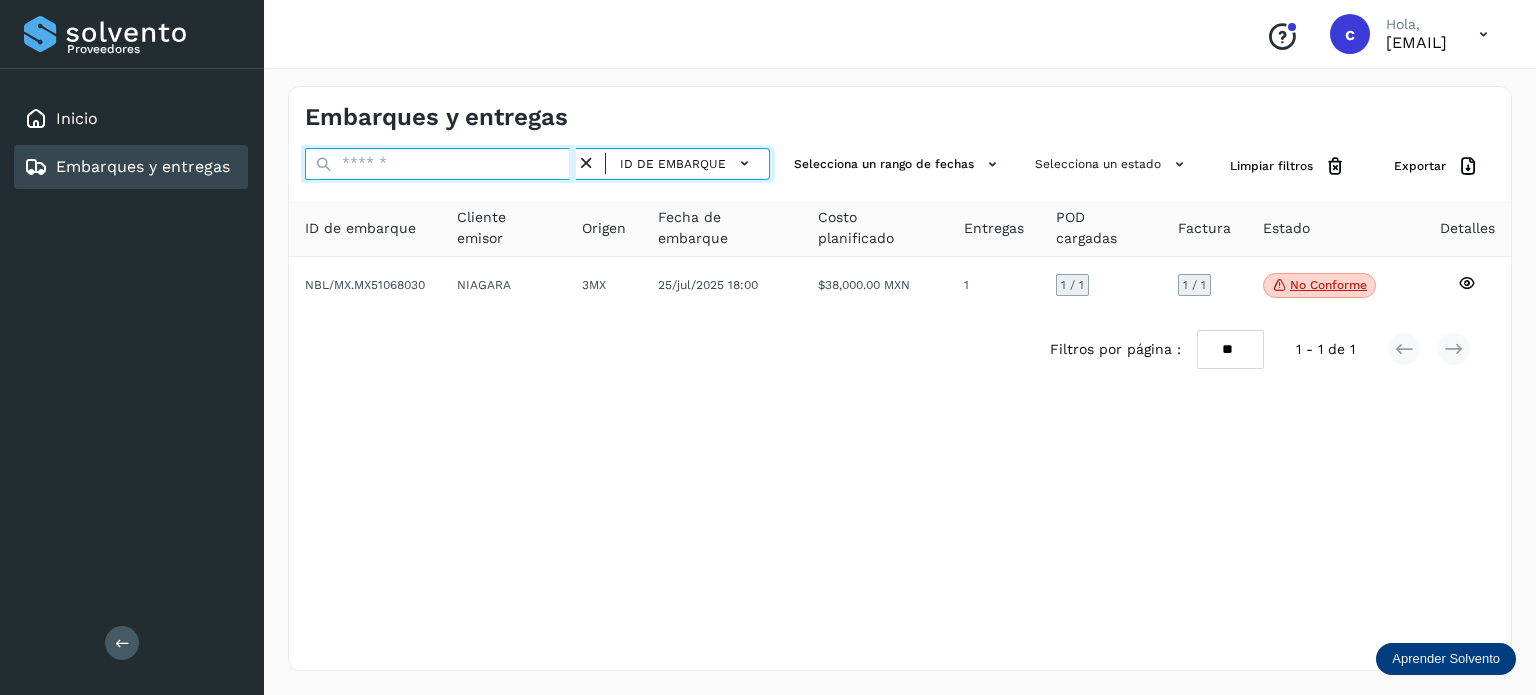 paste on "********" 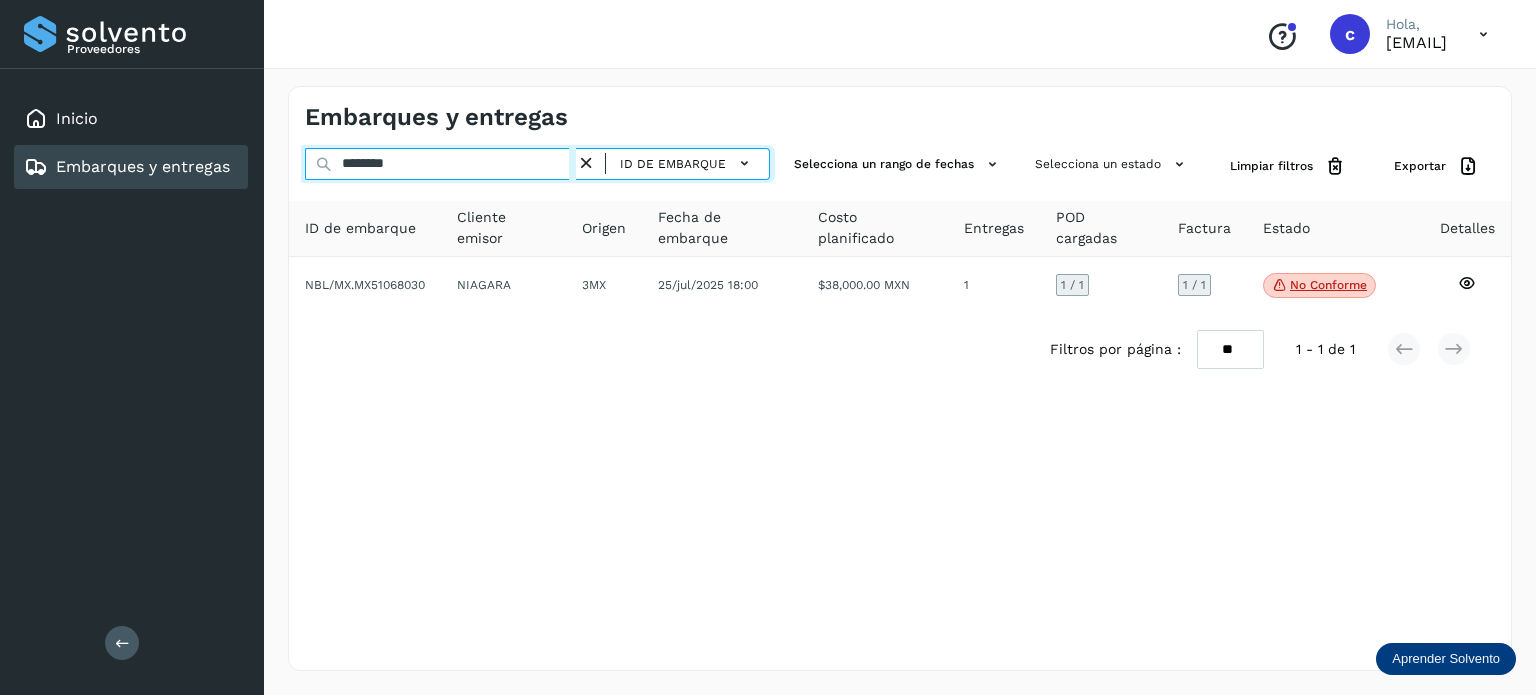 type on "********" 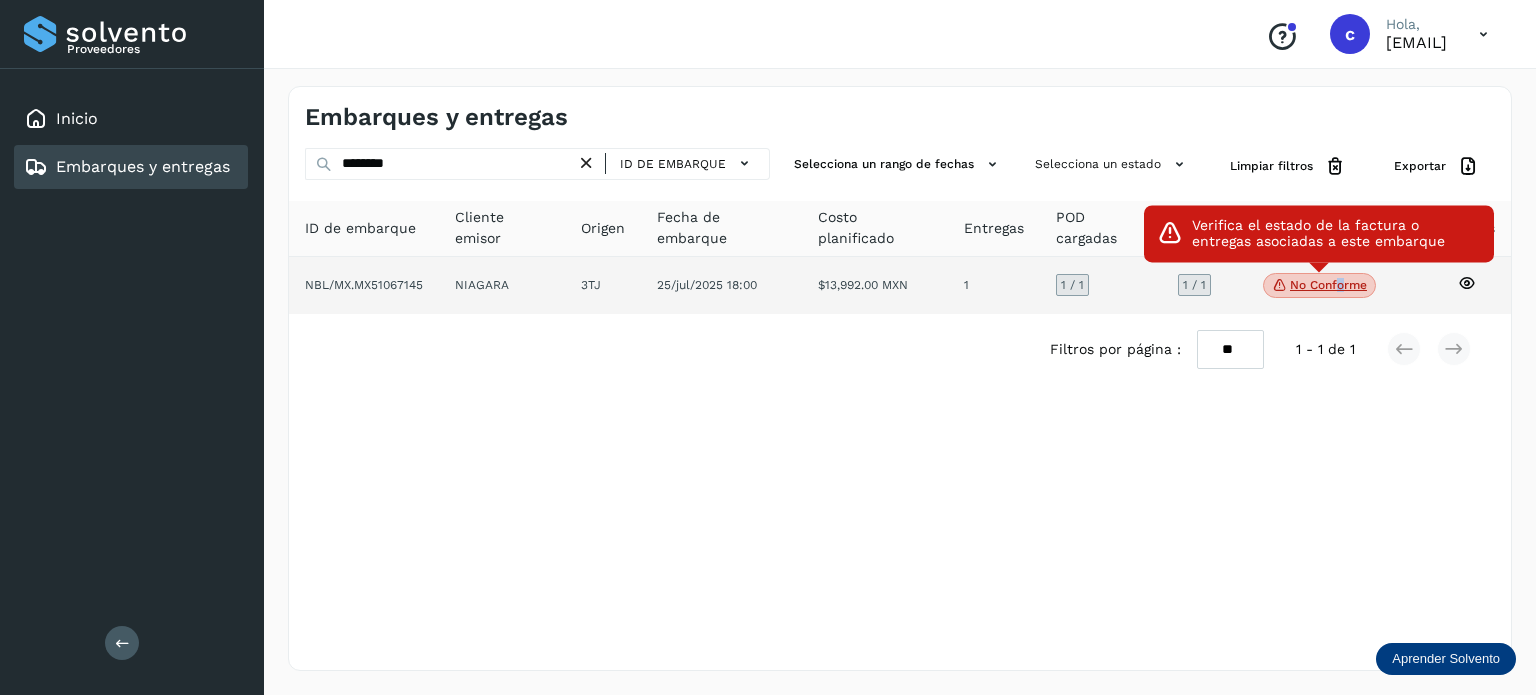 click on "No conforme" 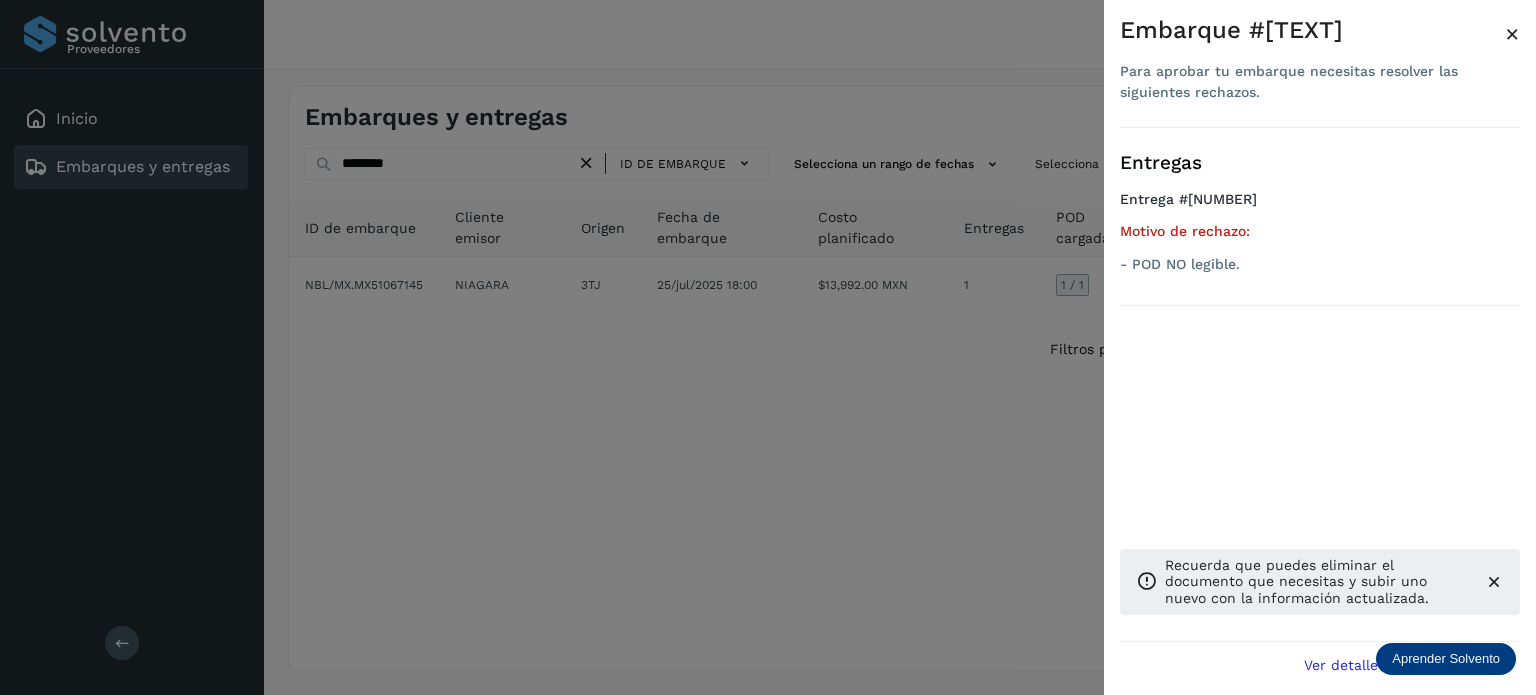click at bounding box center [768, 347] 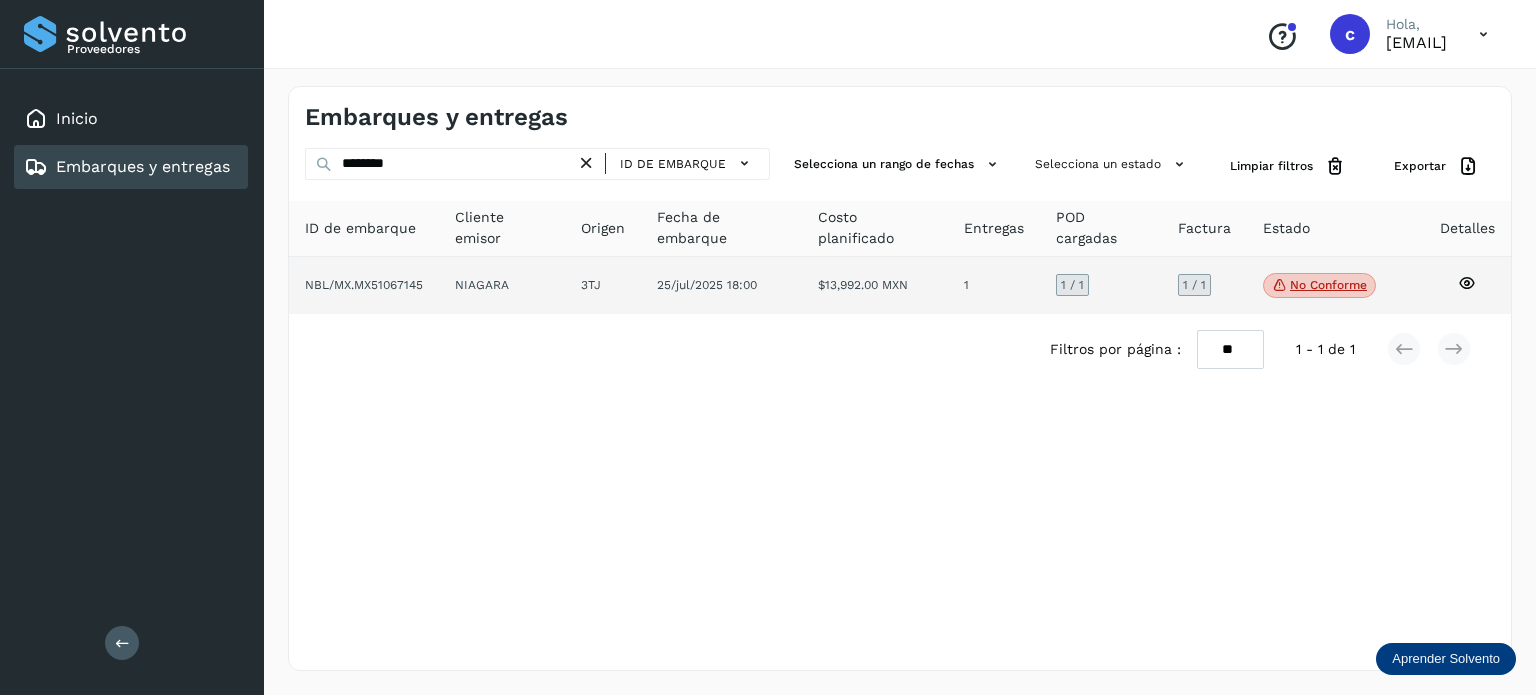 click 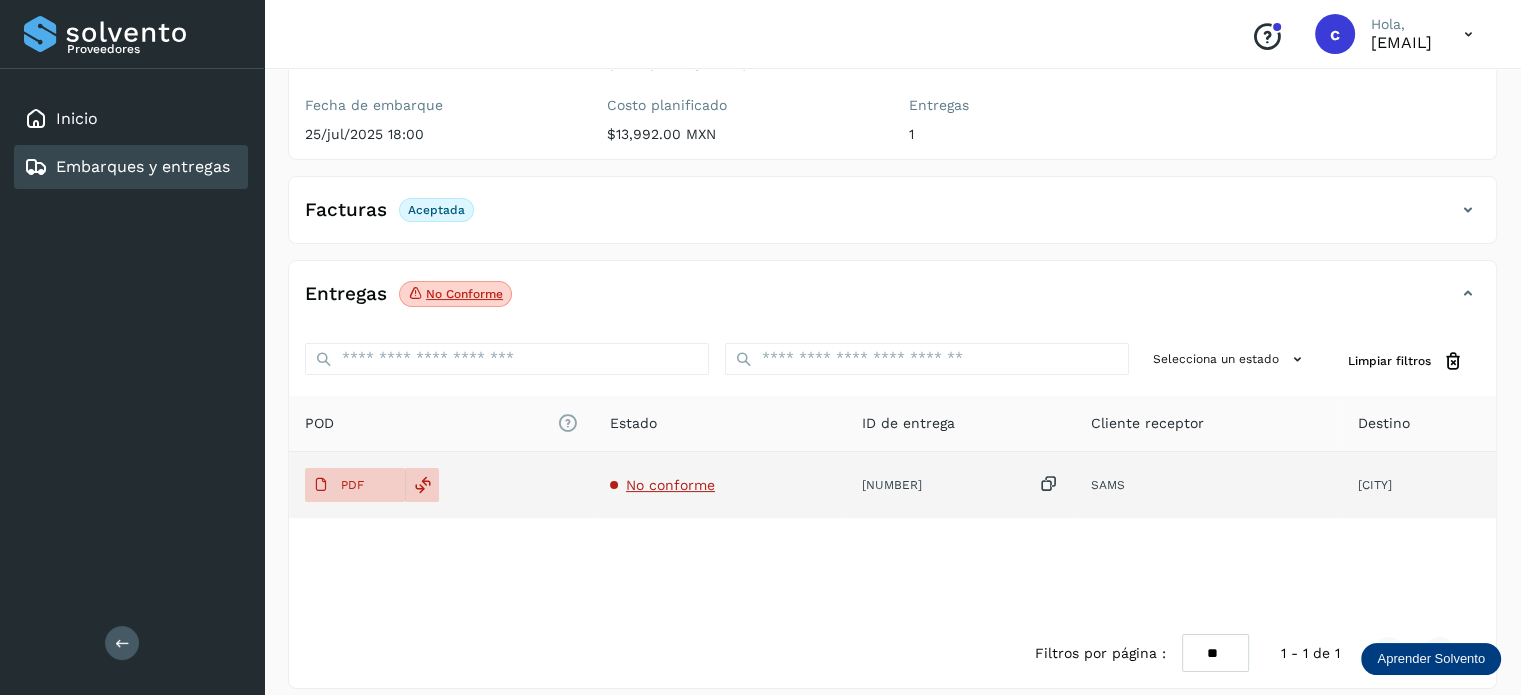 scroll, scrollTop: 264, scrollLeft: 0, axis: vertical 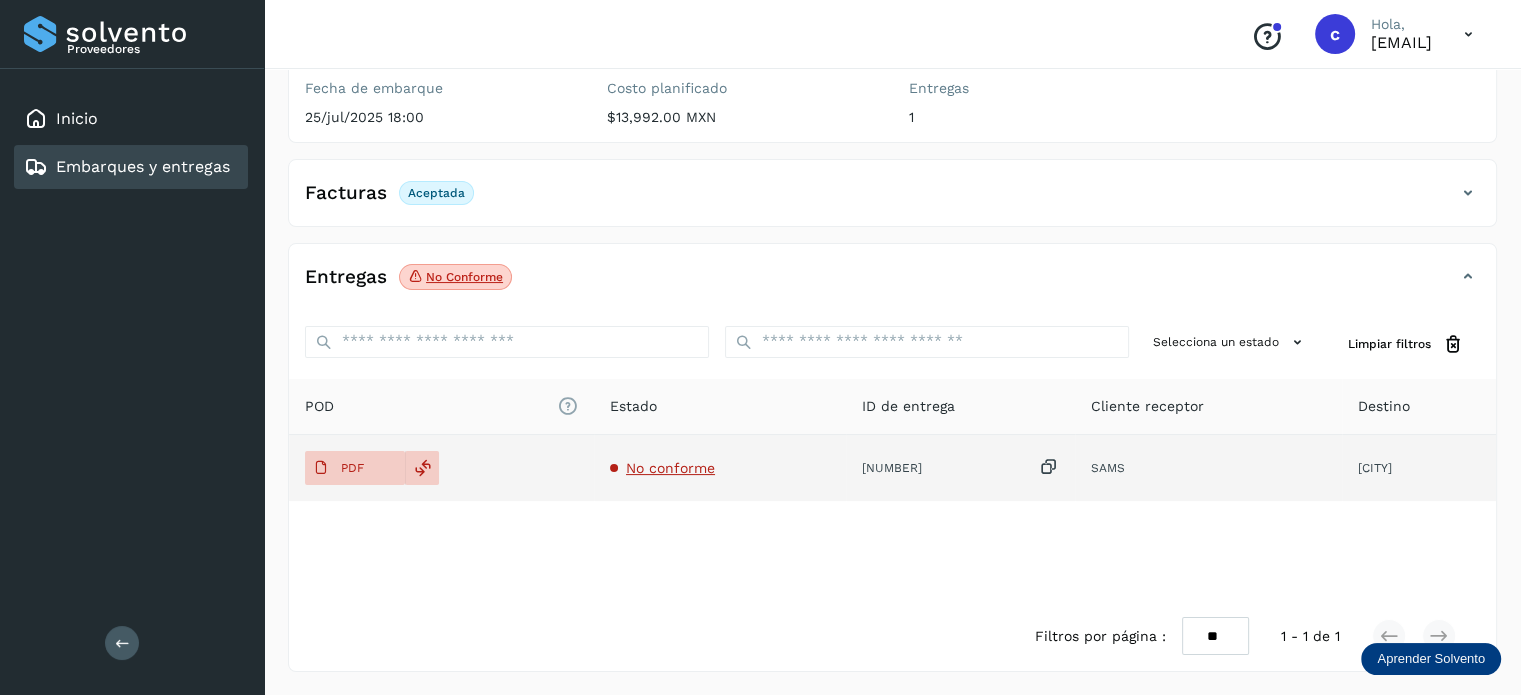 click on "PDF" 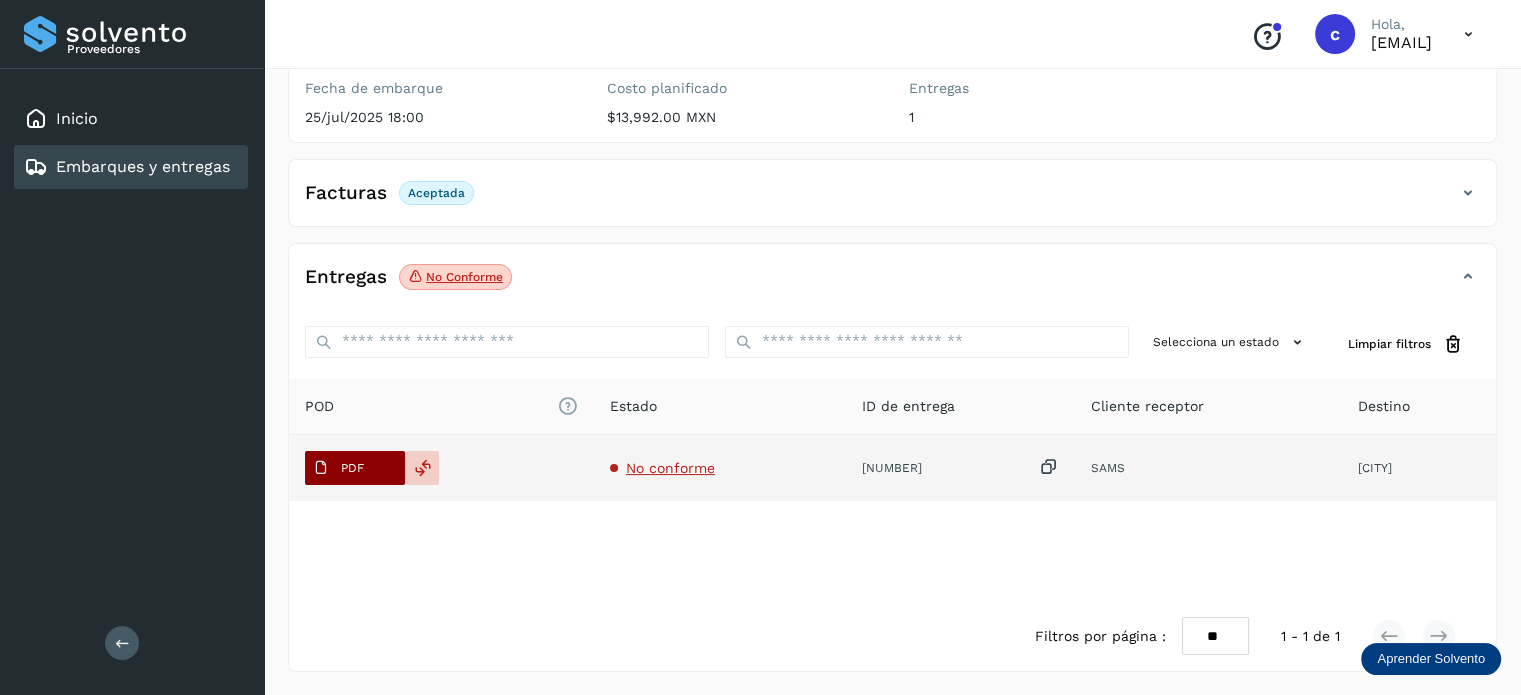 click on "PDF" at bounding box center (355, 468) 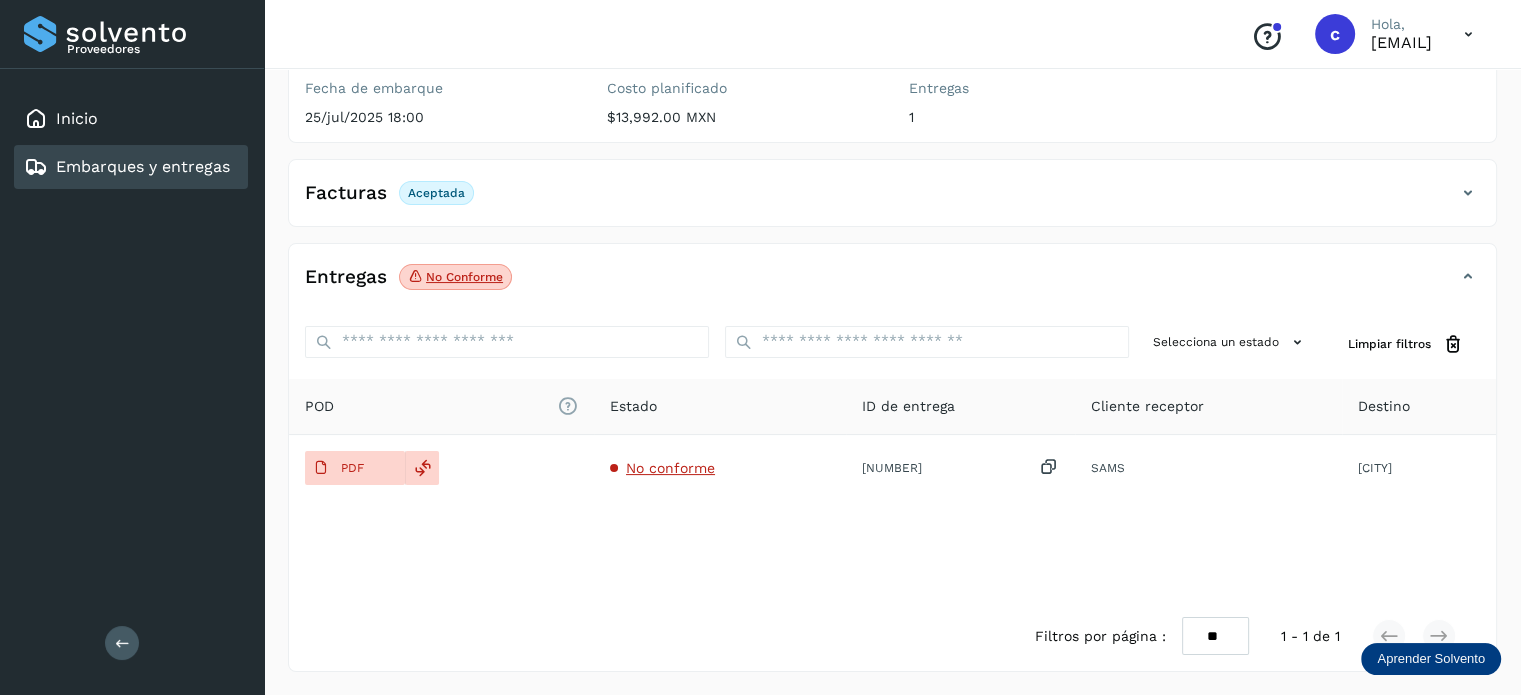type 